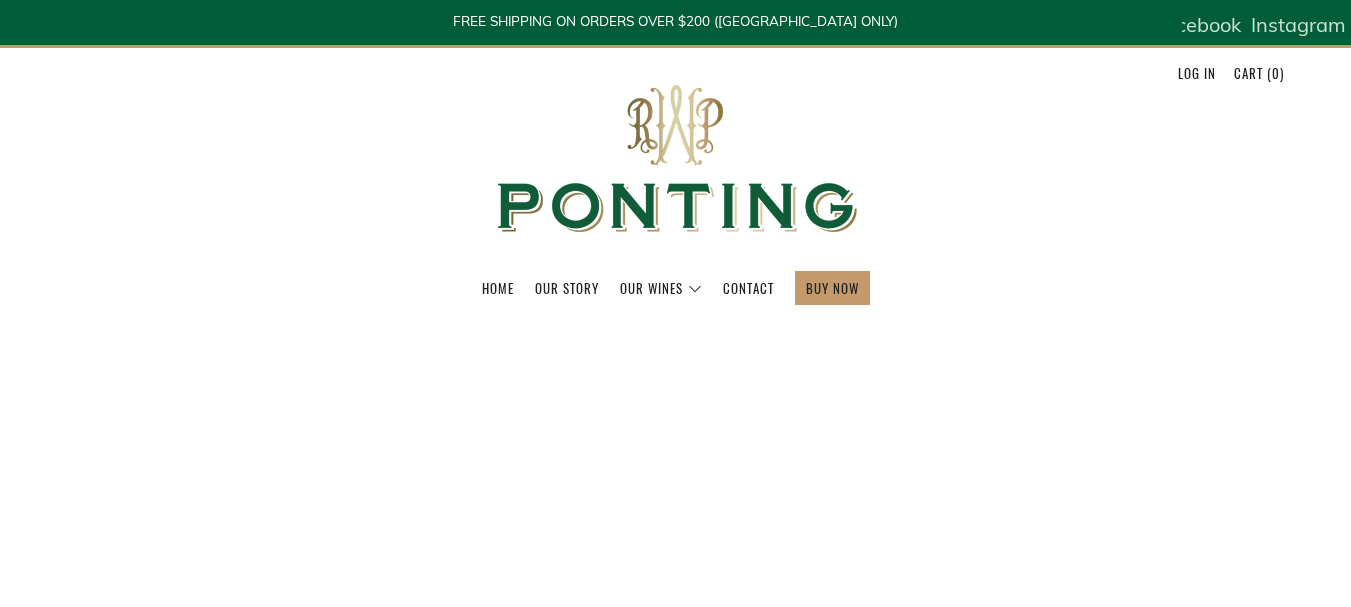 scroll, scrollTop: 0, scrollLeft: 0, axis: both 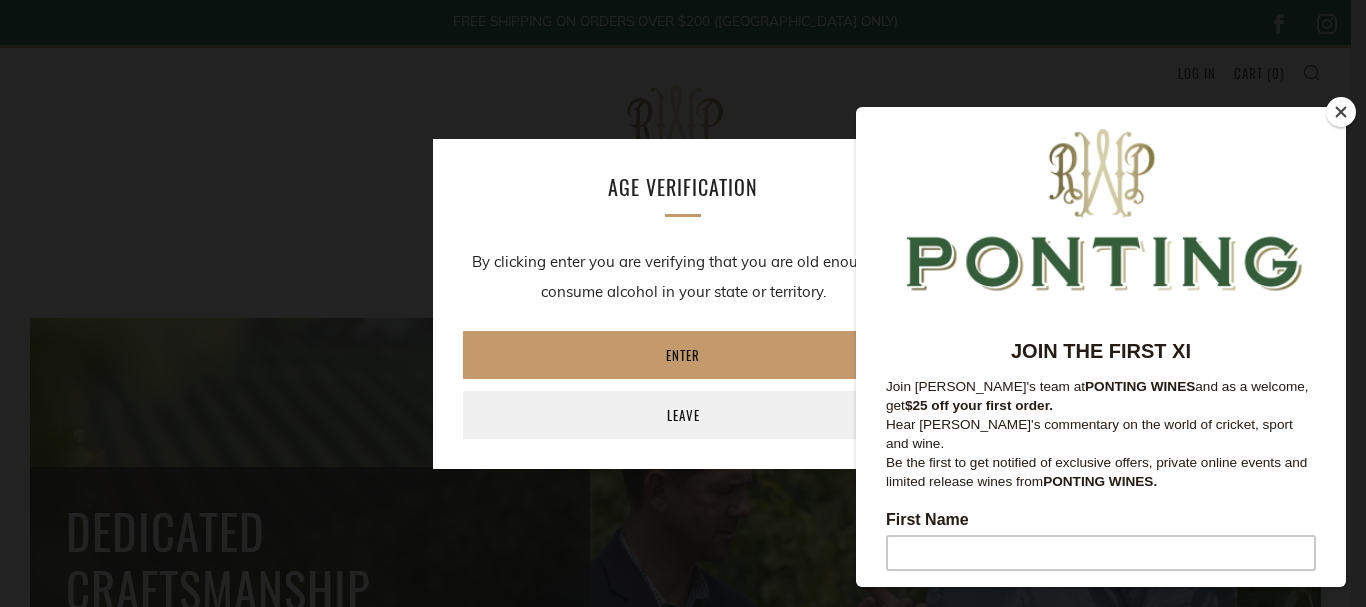 click at bounding box center (1341, 112) 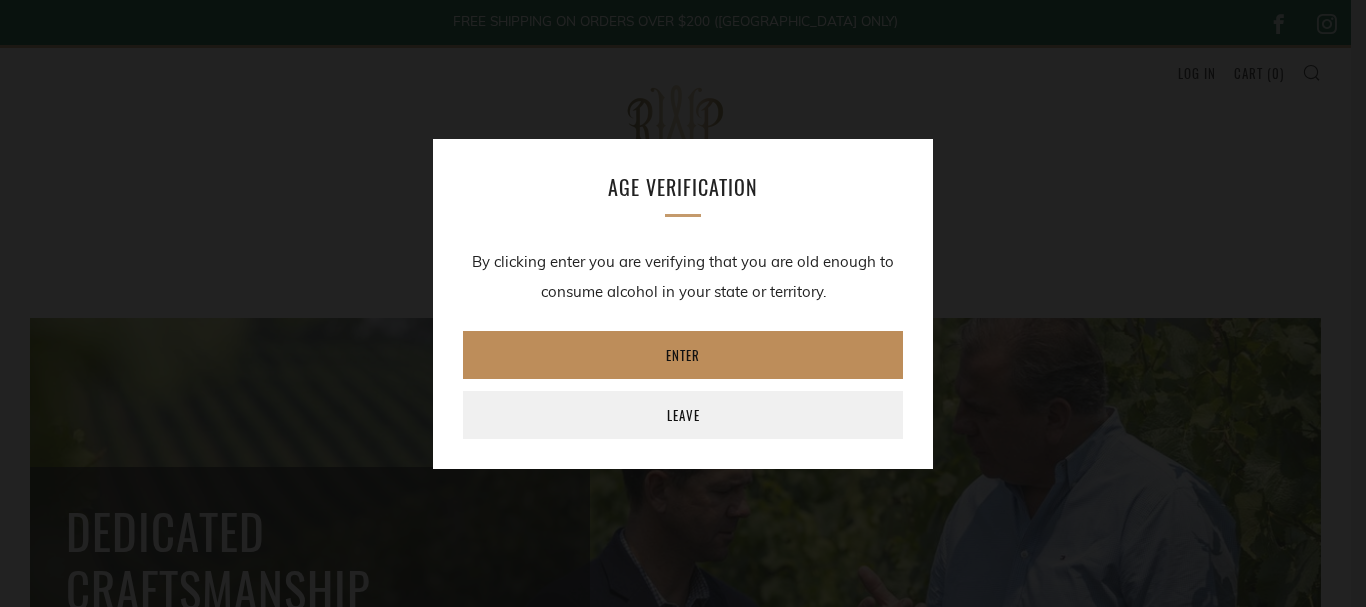 click on "Enter" at bounding box center (683, 355) 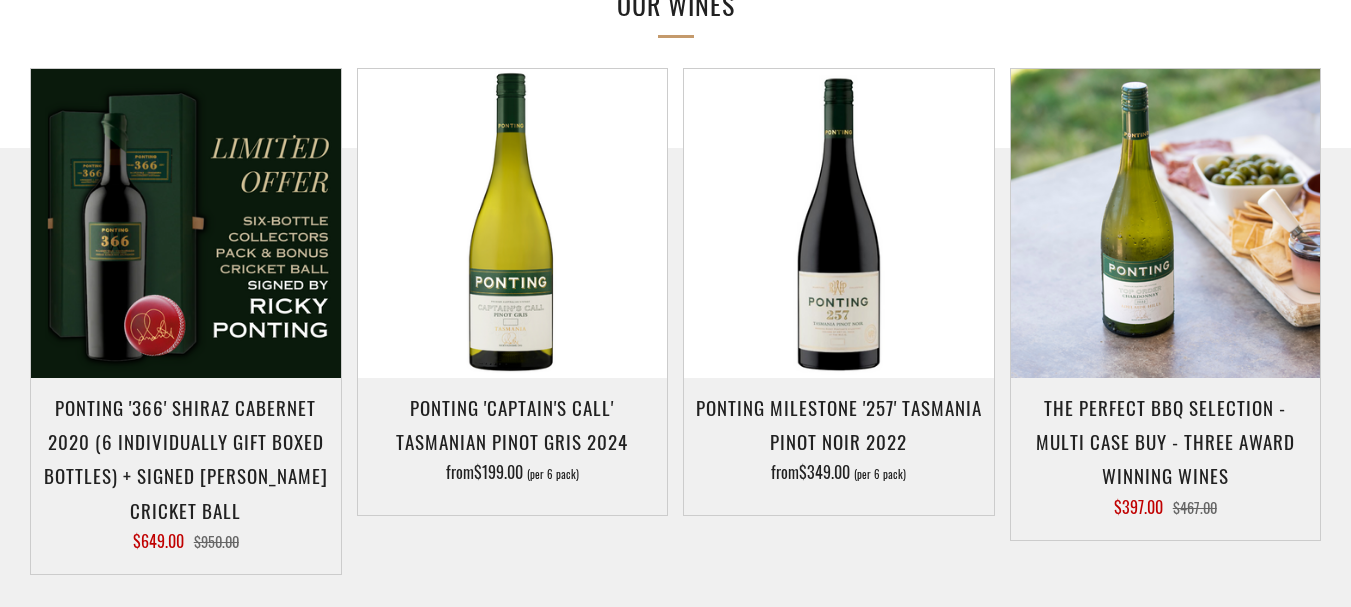 scroll, scrollTop: 1100, scrollLeft: 0, axis: vertical 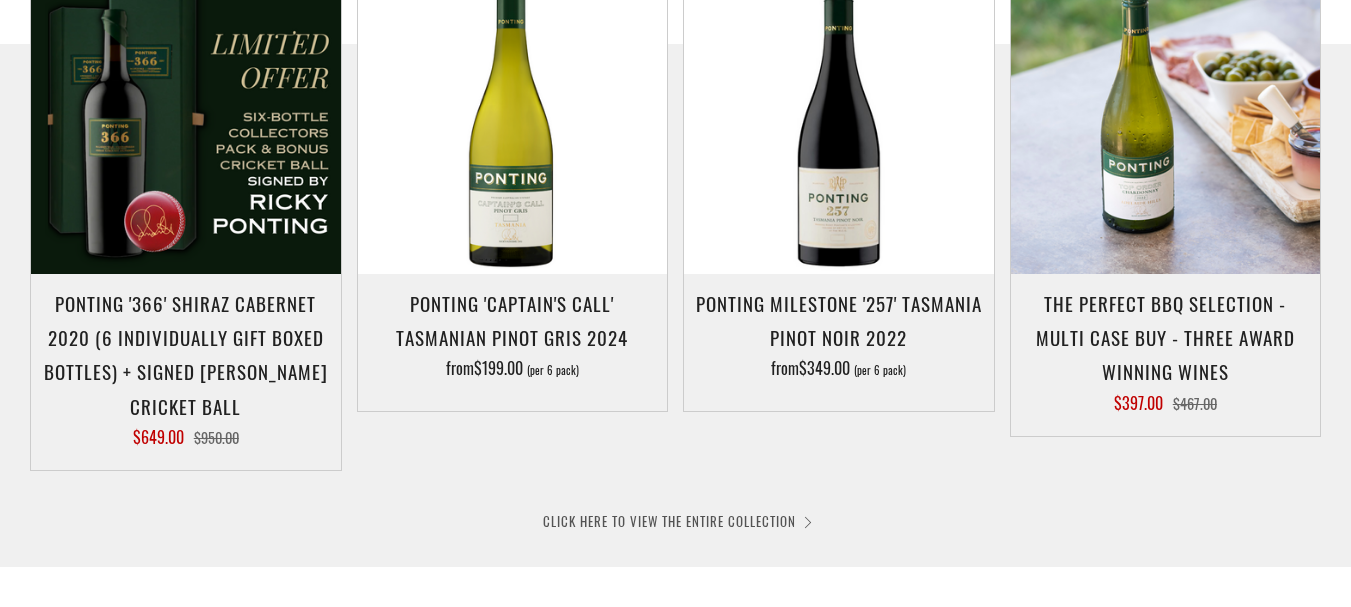 click on "CLICK HERE TO VIEW THE ENTIRE COLLECTION" at bounding box center [676, 521] 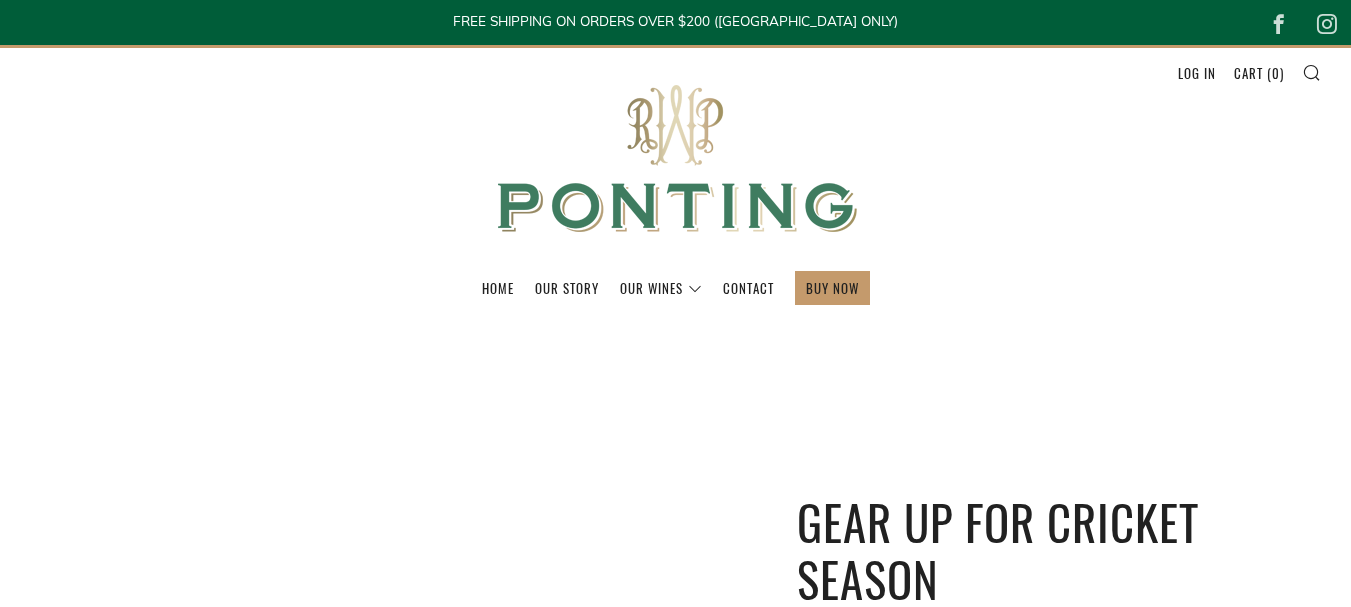 scroll, scrollTop: 0, scrollLeft: 0, axis: both 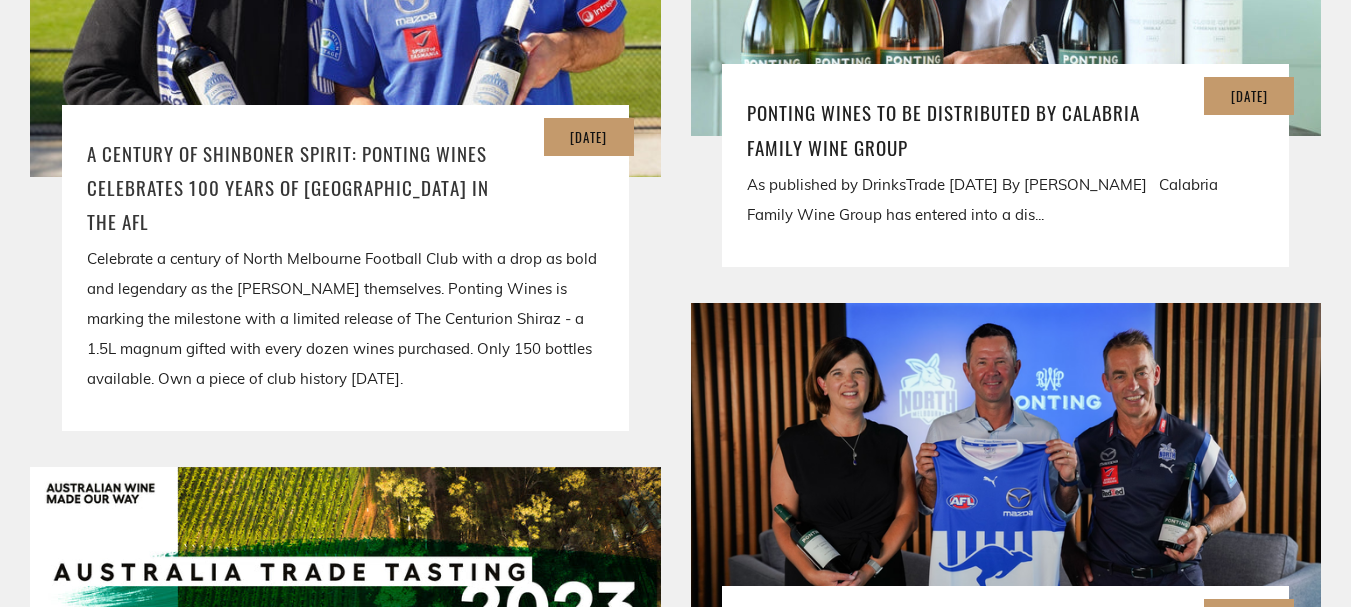 click on "A Century of Shinboner Spirit: Ponting Wines Celebrates 100 Years of [GEOGRAPHIC_DATA] in the AFL" at bounding box center (345, 187) 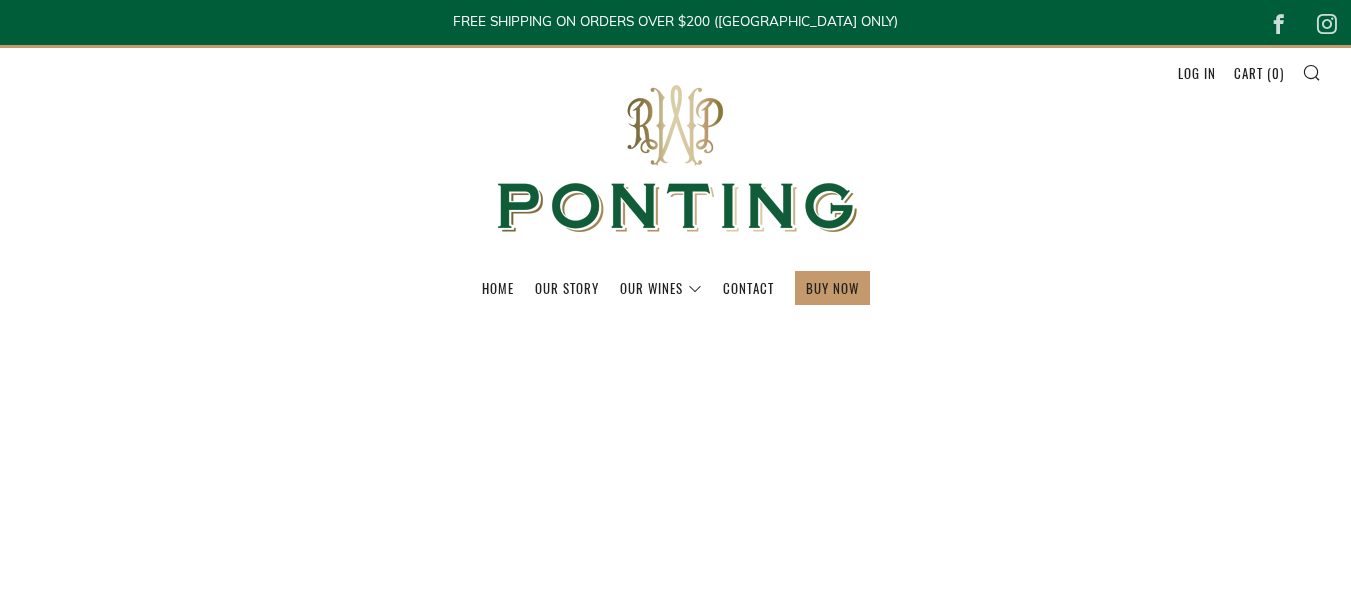 scroll, scrollTop: 0, scrollLeft: 0, axis: both 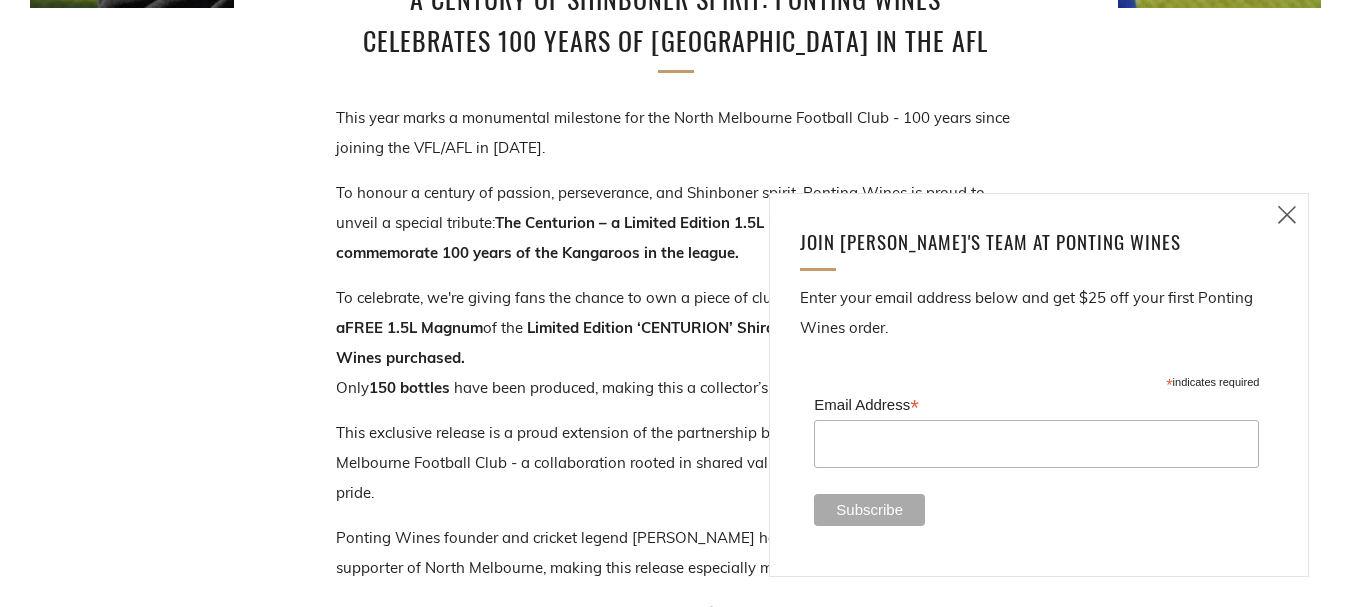 click at bounding box center [1287, 214] 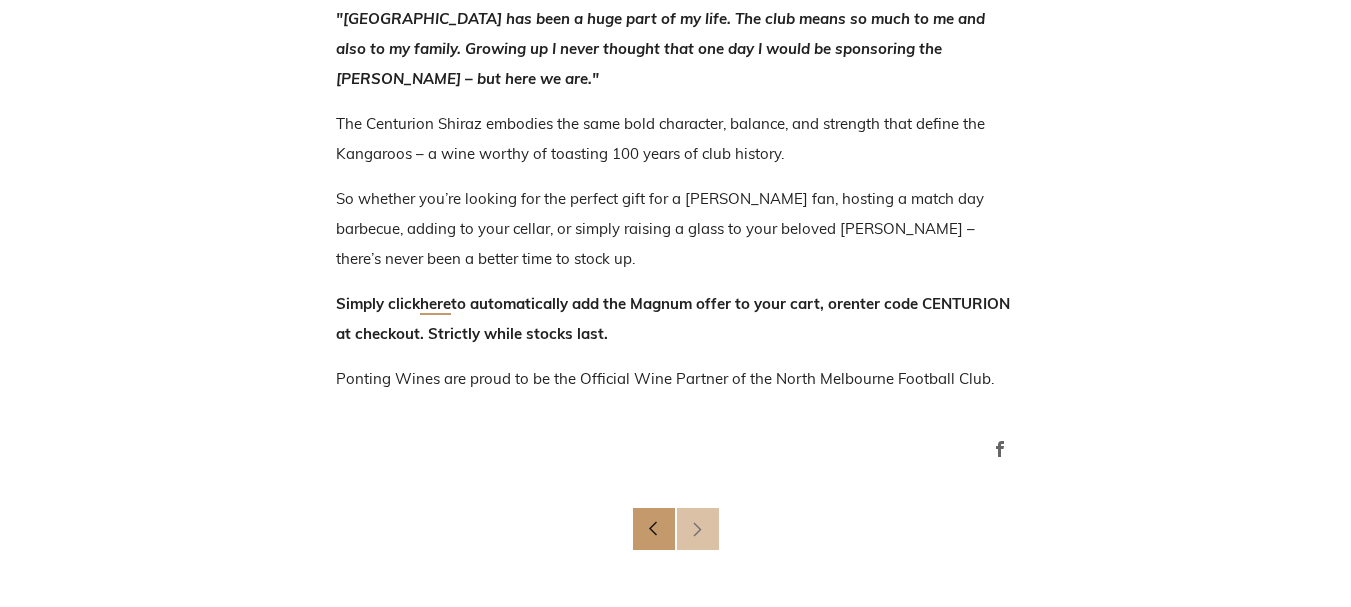 scroll, scrollTop: 1400, scrollLeft: 0, axis: vertical 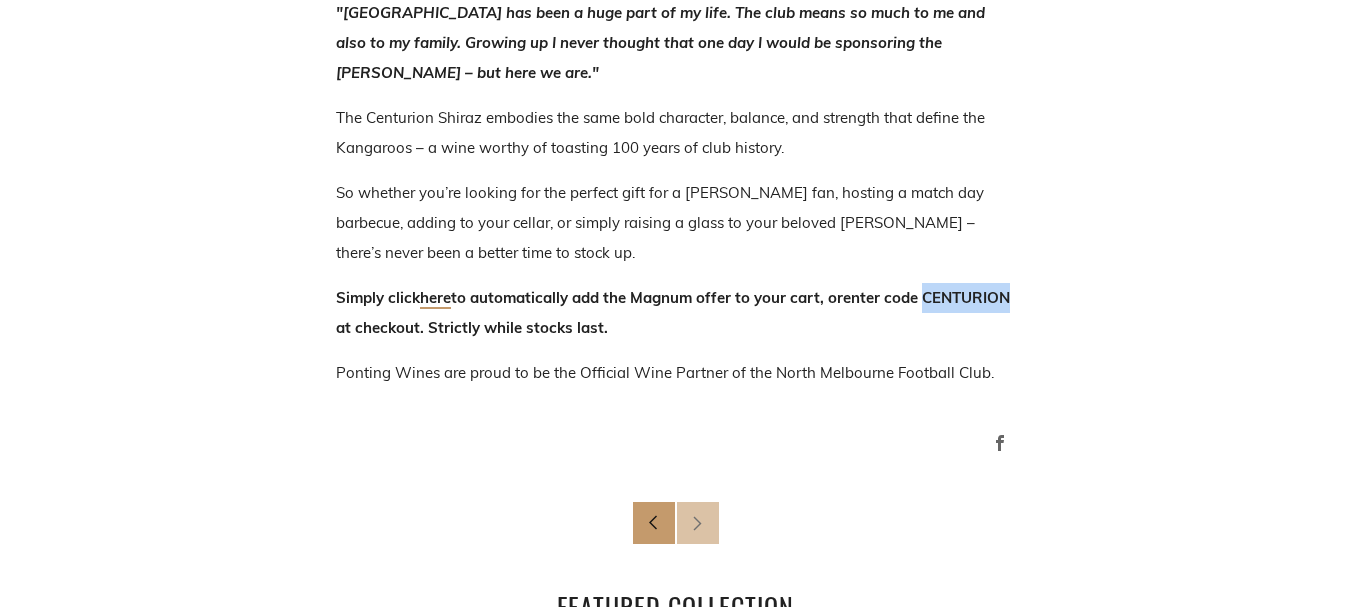 drag, startPoint x: 345, startPoint y: 329, endPoint x: 424, endPoint y: 332, distance: 79.05694 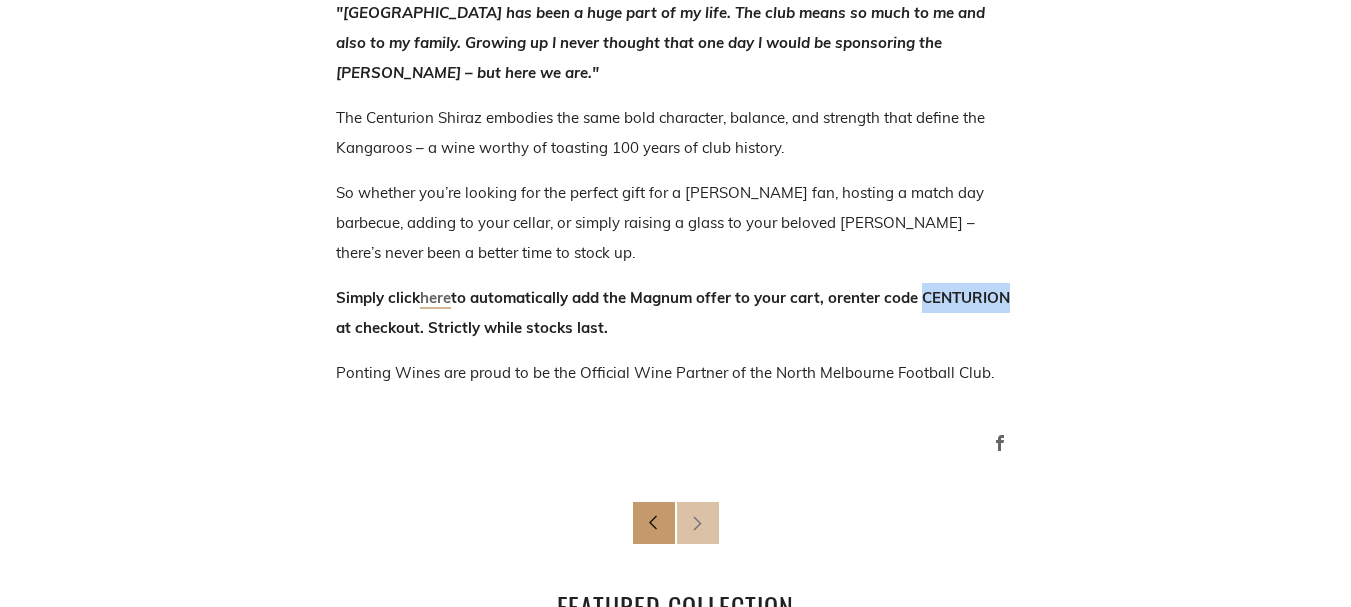 click on "here" at bounding box center (435, 298) 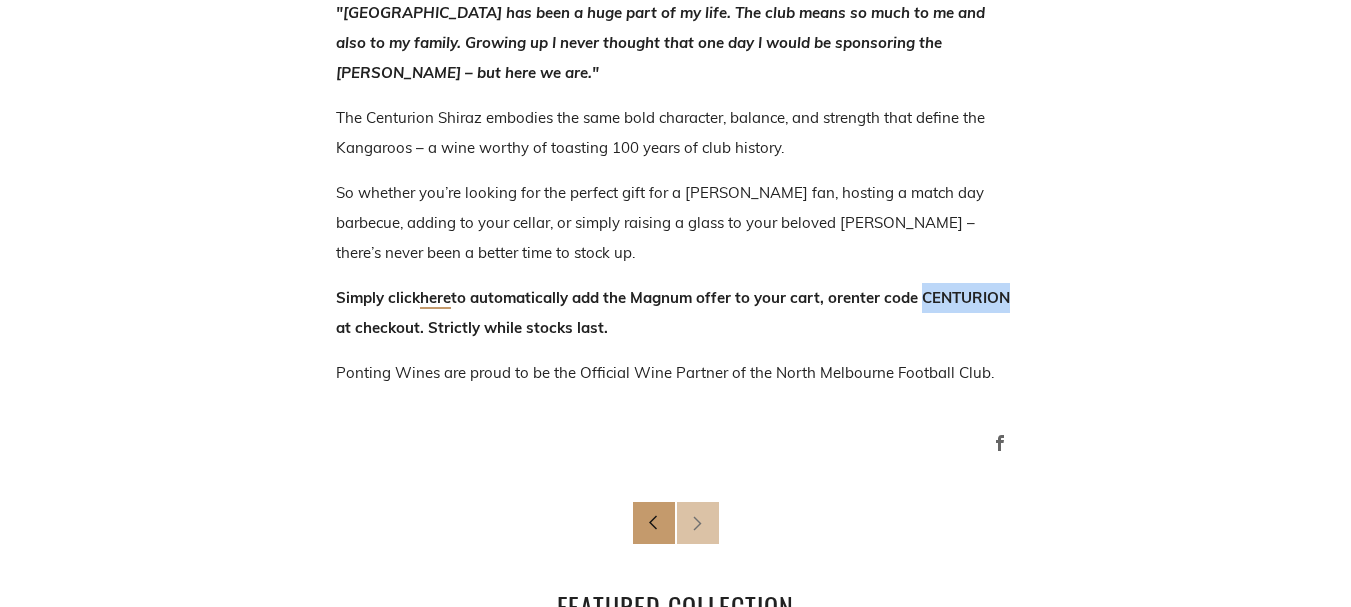 scroll, scrollTop: 1200, scrollLeft: 0, axis: vertical 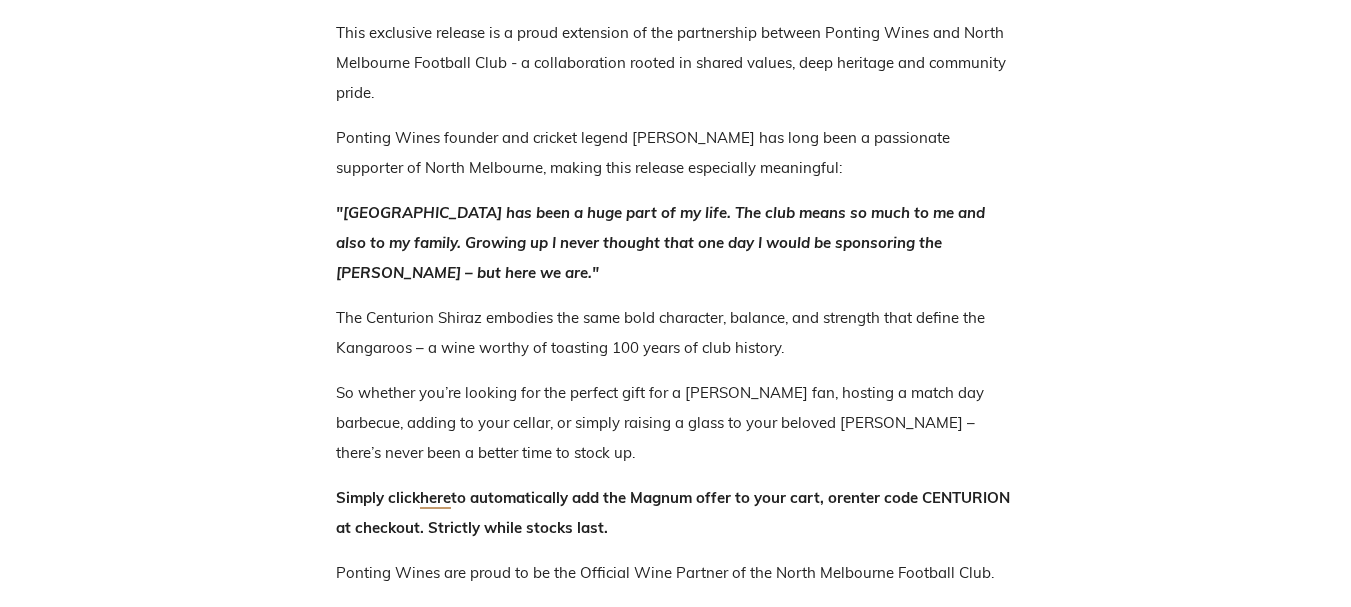 click on ""North Melbourne has been a huge part of my life. The club means so much to me and also to my family. Growing up I never thought that one day I would be sponsoring the Roos – but here we are."" at bounding box center (676, 243) 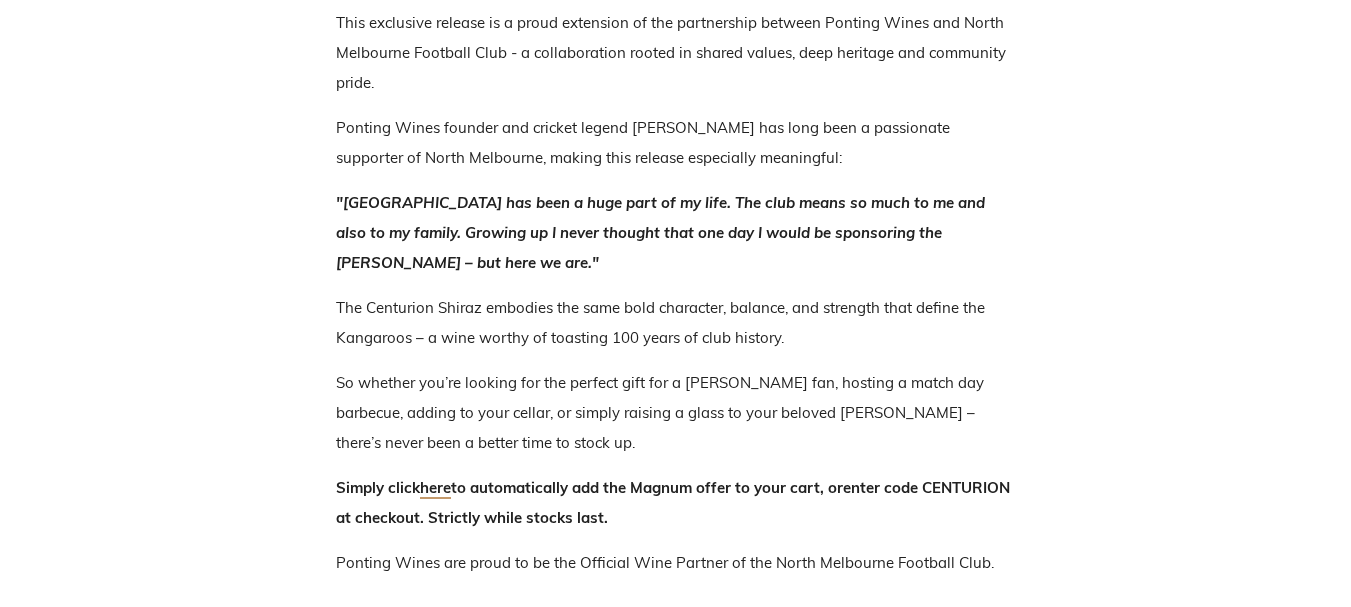 scroll, scrollTop: 1400, scrollLeft: 0, axis: vertical 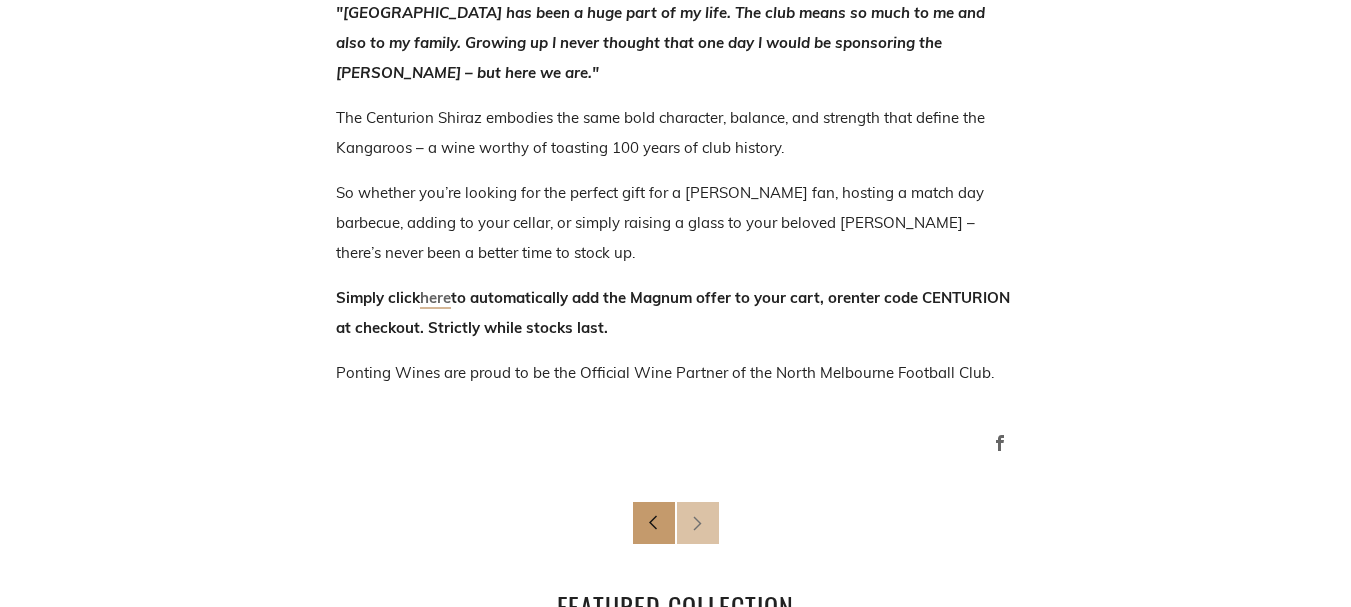 click on "here" at bounding box center (435, 298) 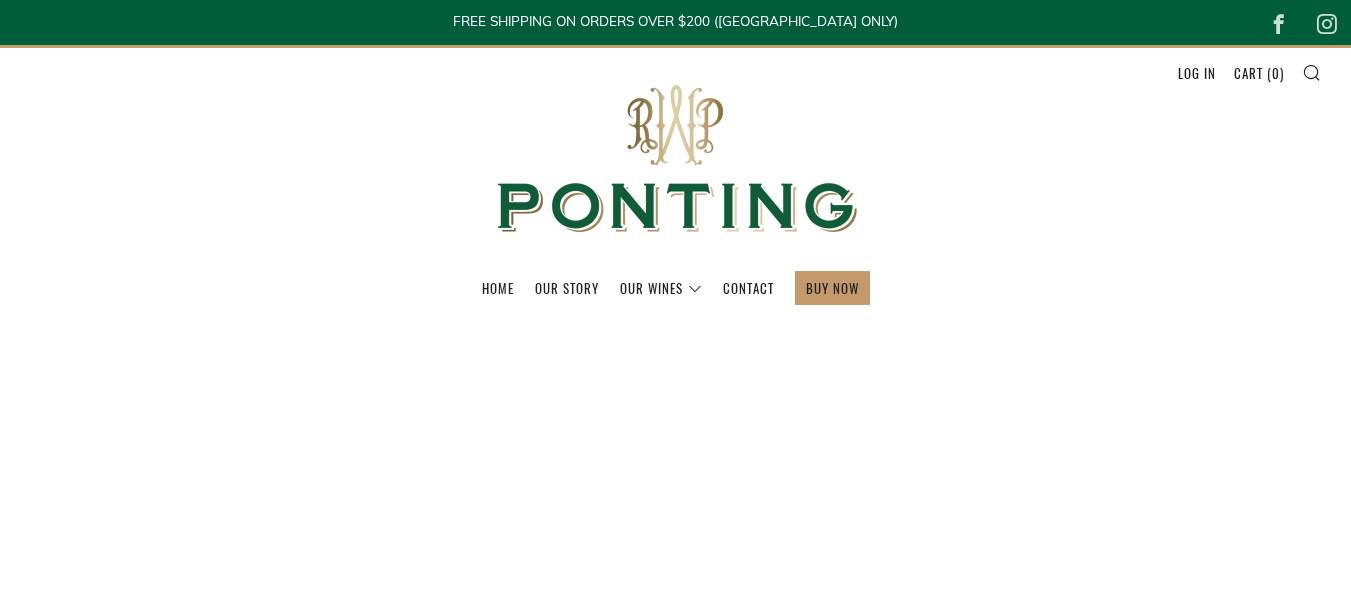 scroll, scrollTop: 0, scrollLeft: 0, axis: both 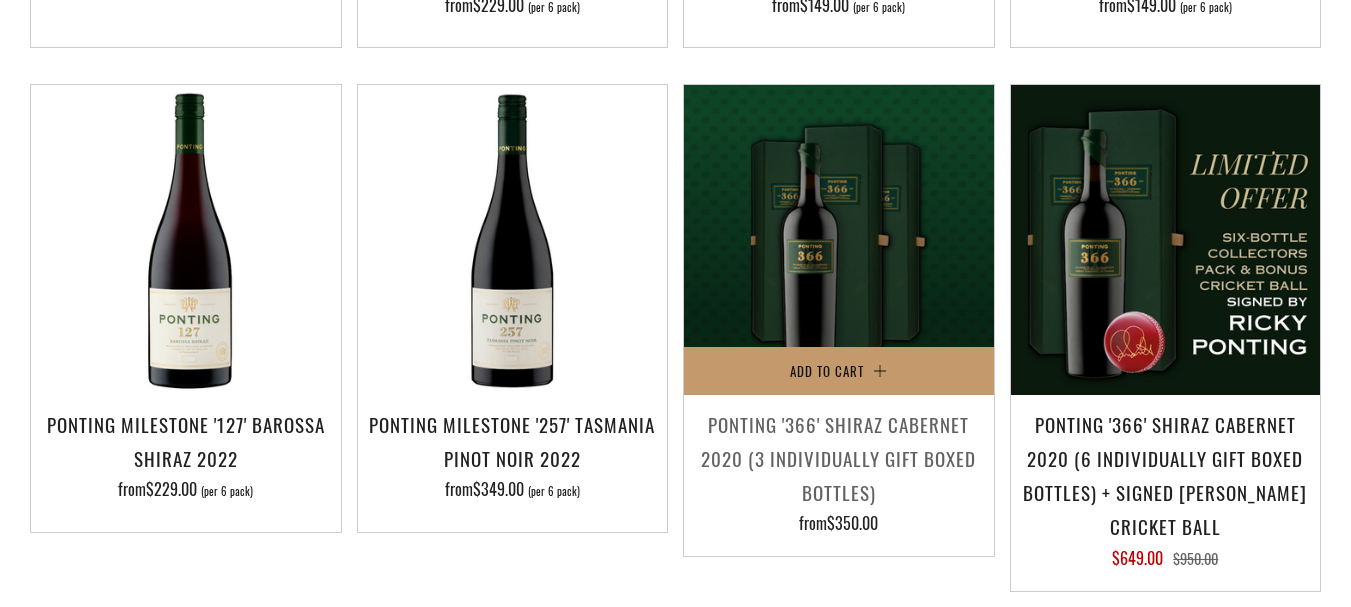 click on "Ponting '366' Shiraz Cabernet 2020  (3 individually gift boxed bottles)" at bounding box center (839, 458) 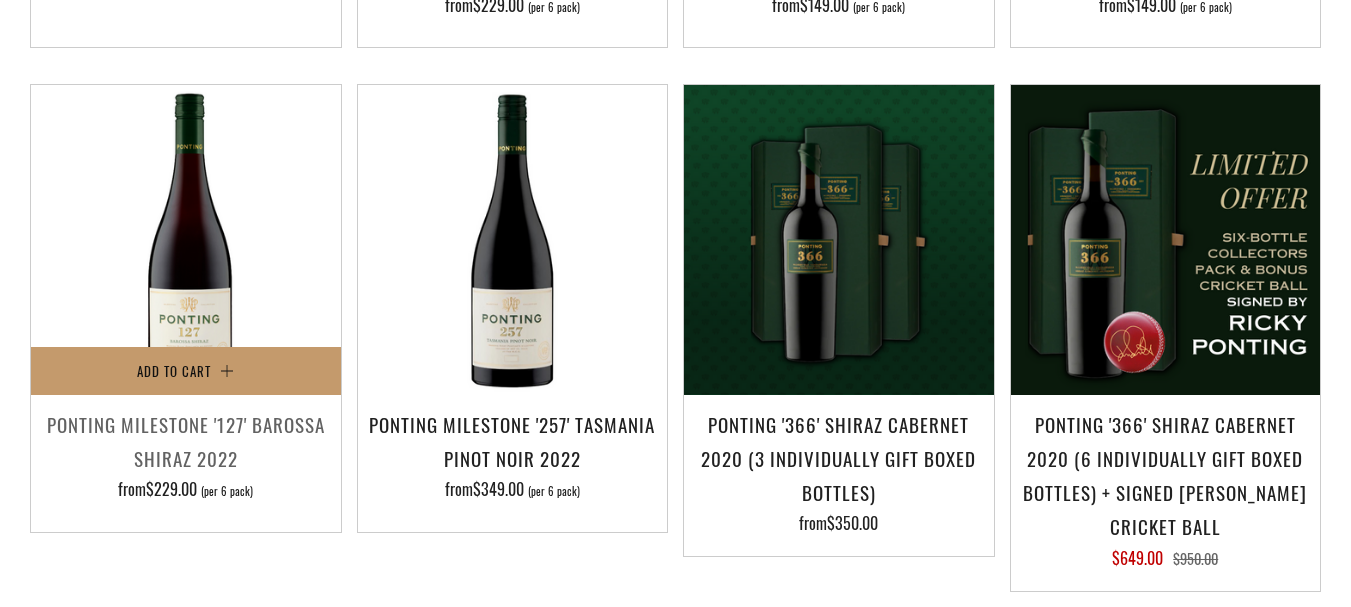 click on "Ponting Milestone '127' Barossa Shiraz 2022" at bounding box center (186, 441) 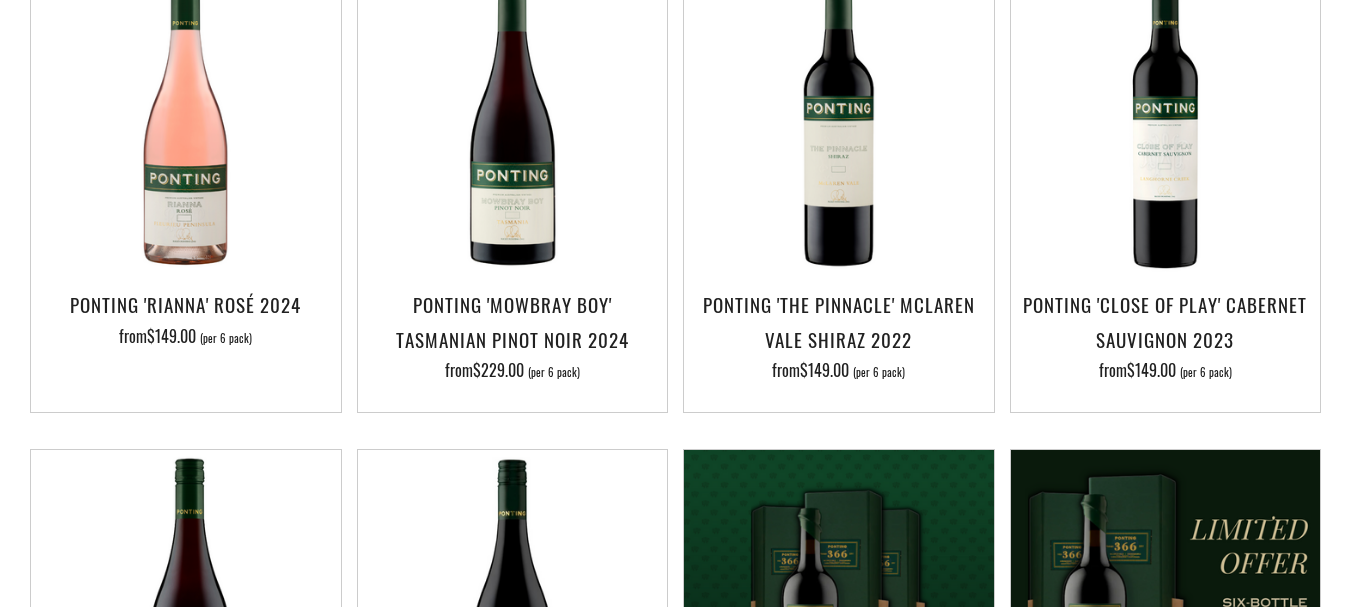 scroll, scrollTop: 1000, scrollLeft: 0, axis: vertical 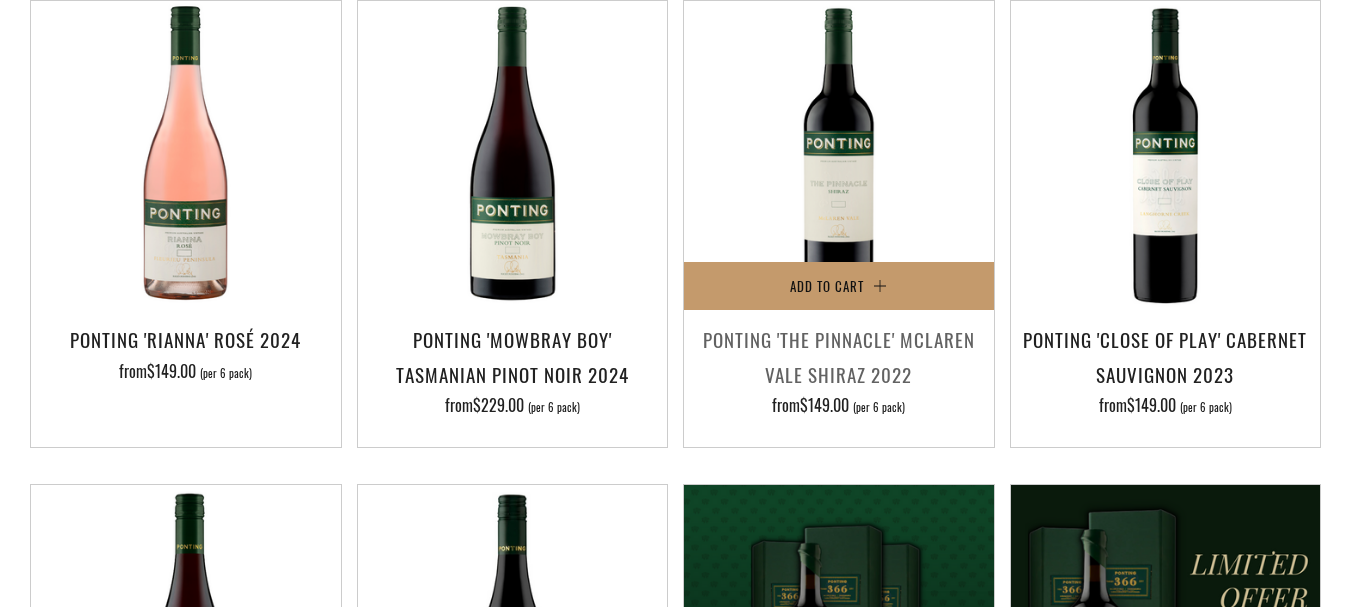click on "Ponting 'The Pinnacle' McLaren Vale Shiraz 2022" at bounding box center [839, 356] 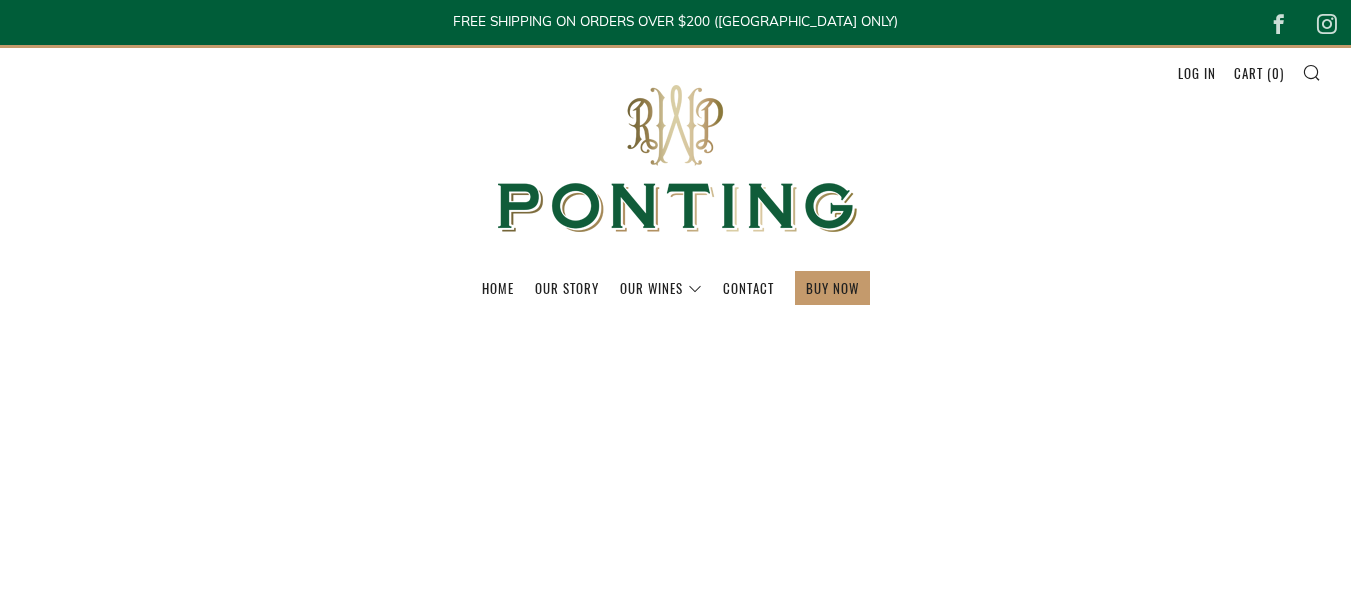 scroll, scrollTop: 0, scrollLeft: 0, axis: both 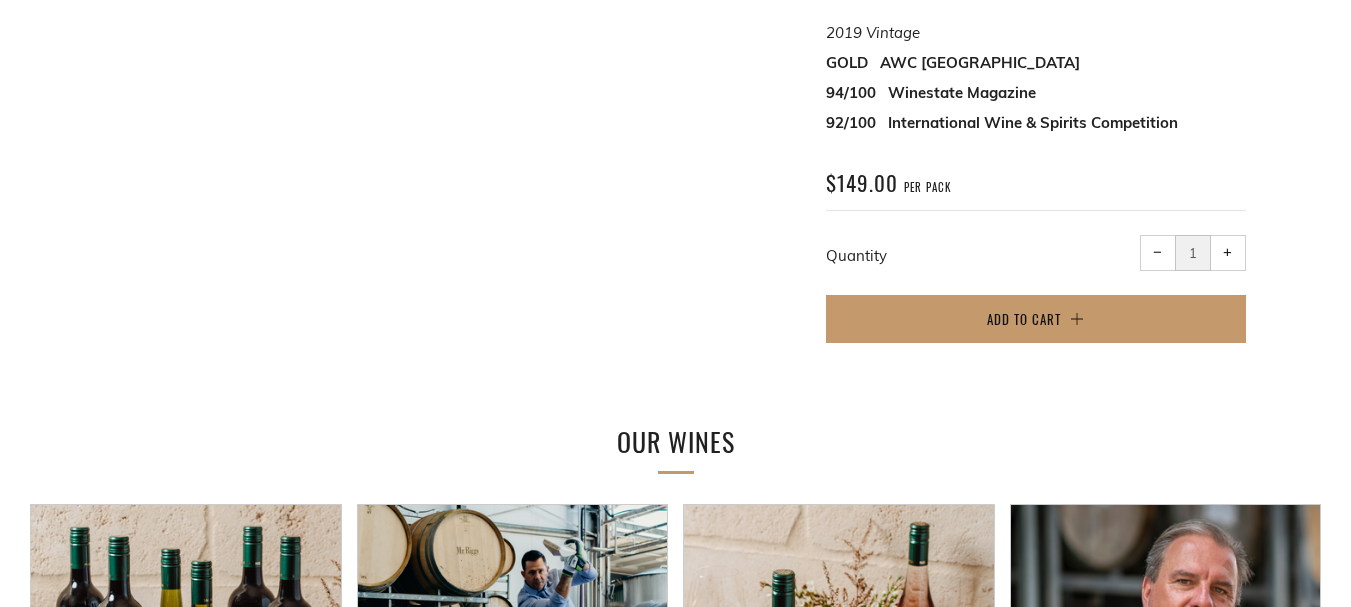 click on "+
Increase item quantity by one" at bounding box center (1228, 253) 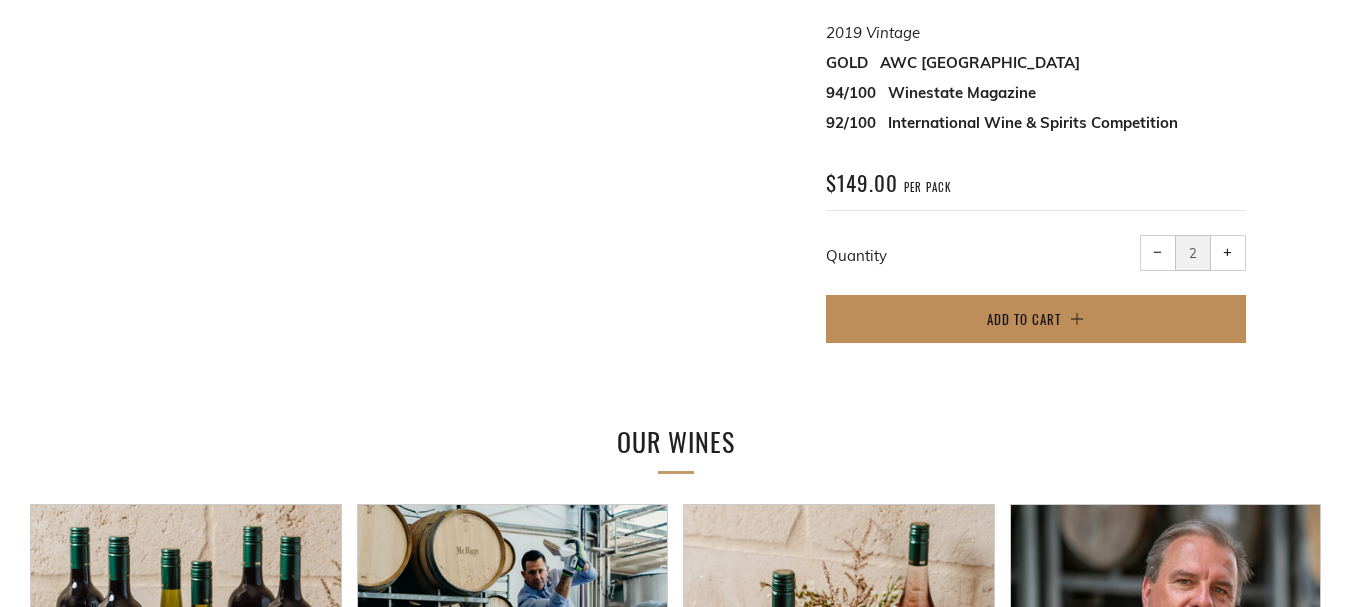 click on "Add to Cart" at bounding box center (1024, 319) 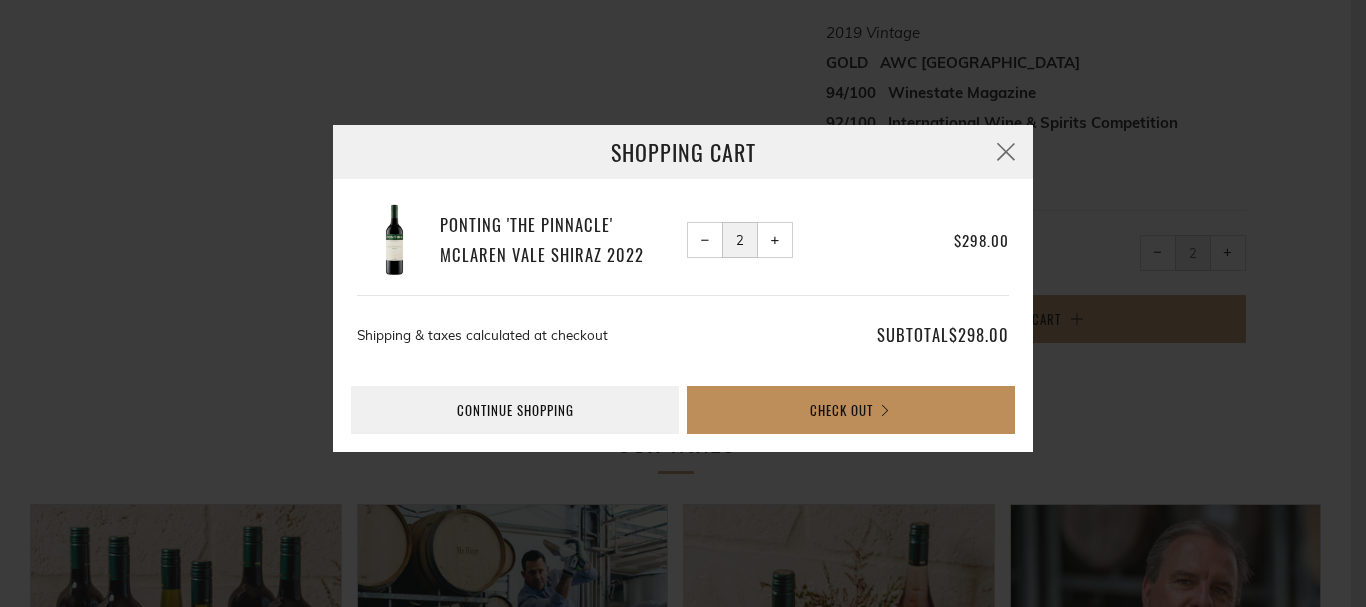 click on "Check Out" at bounding box center (851, 410) 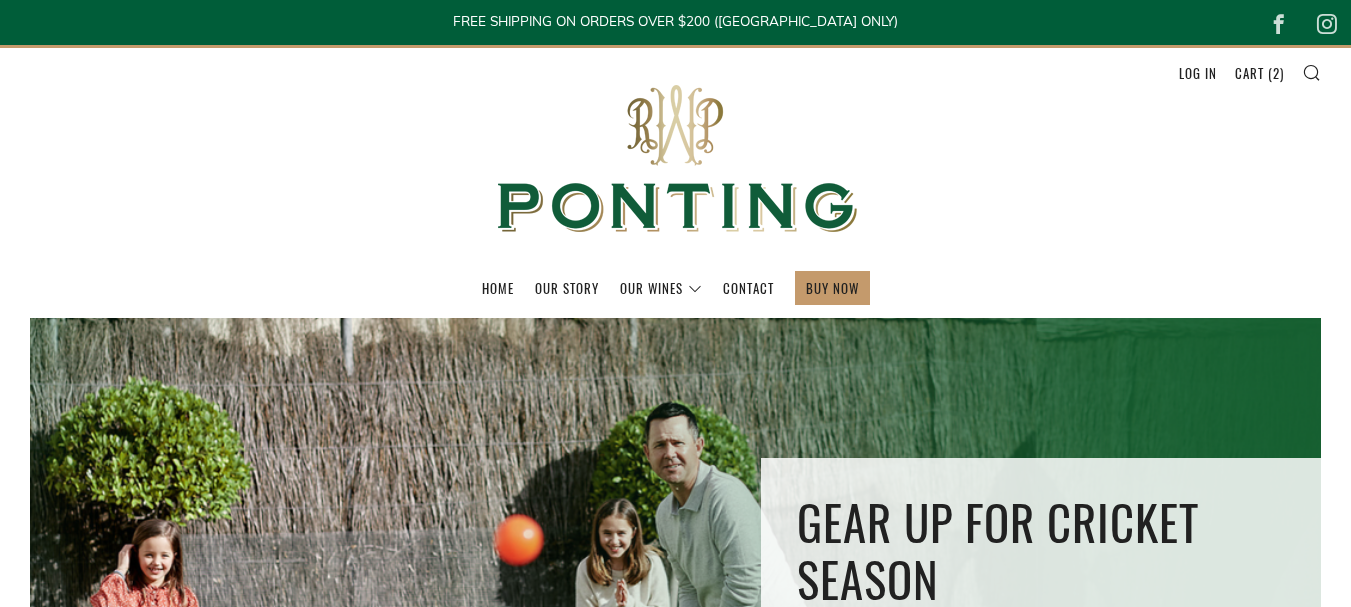 scroll, scrollTop: 0, scrollLeft: 0, axis: both 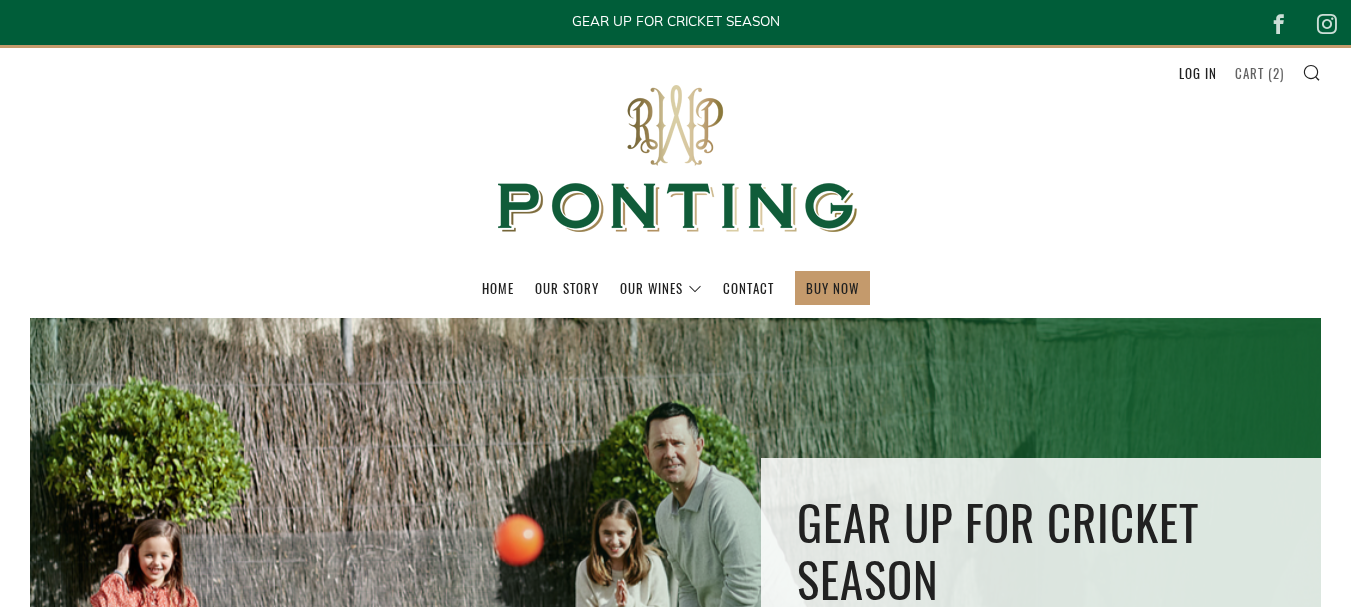 click on "Cart ( 2 )" at bounding box center [1259, 73] 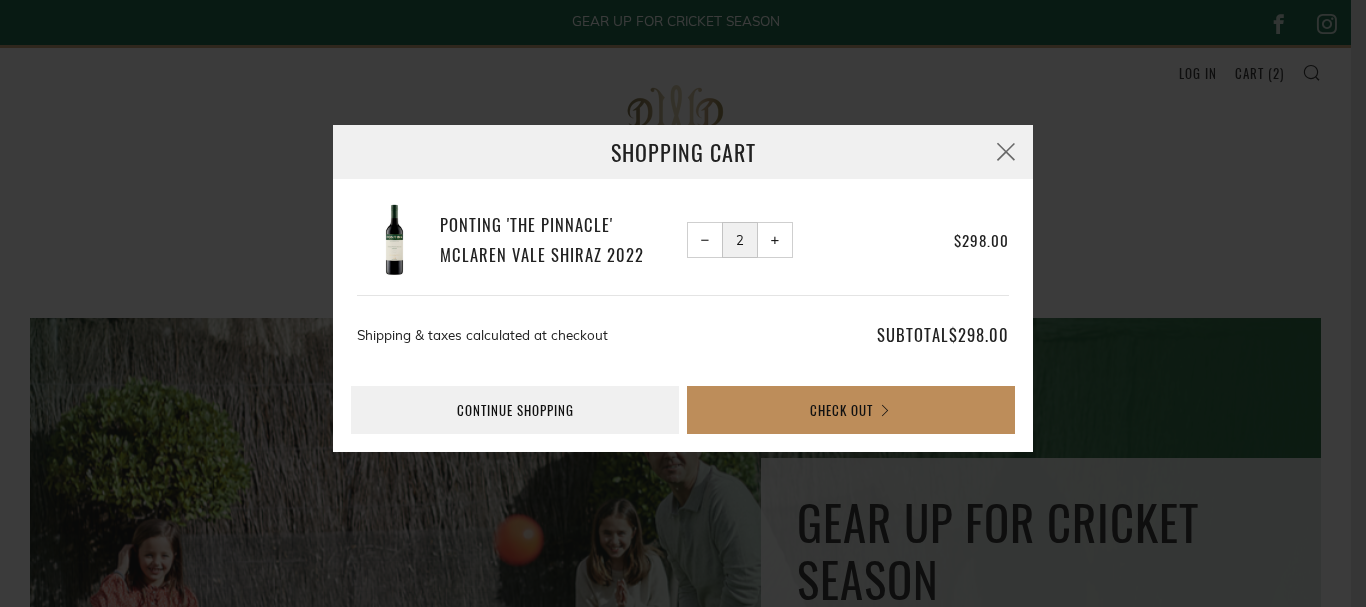 click on "Check Out" at bounding box center (851, 410) 